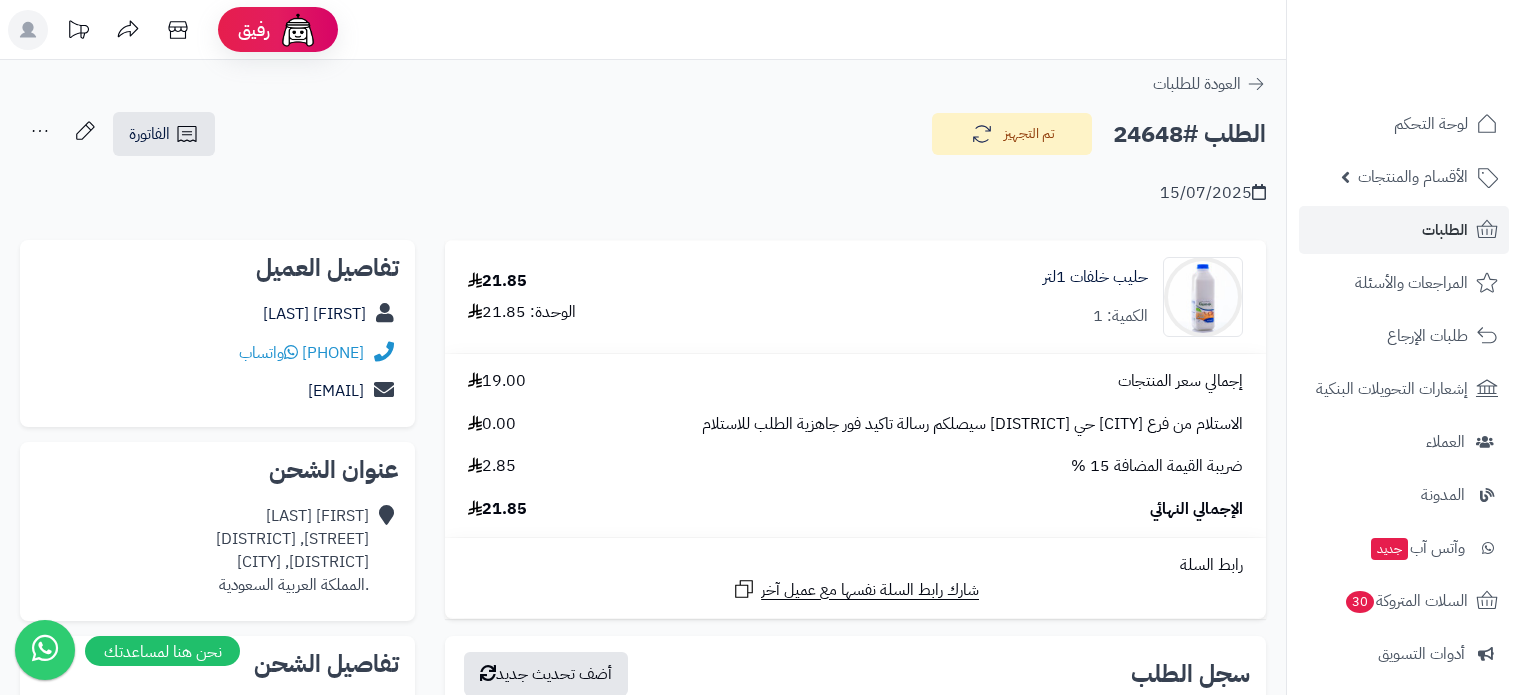 scroll, scrollTop: 0, scrollLeft: 0, axis: both 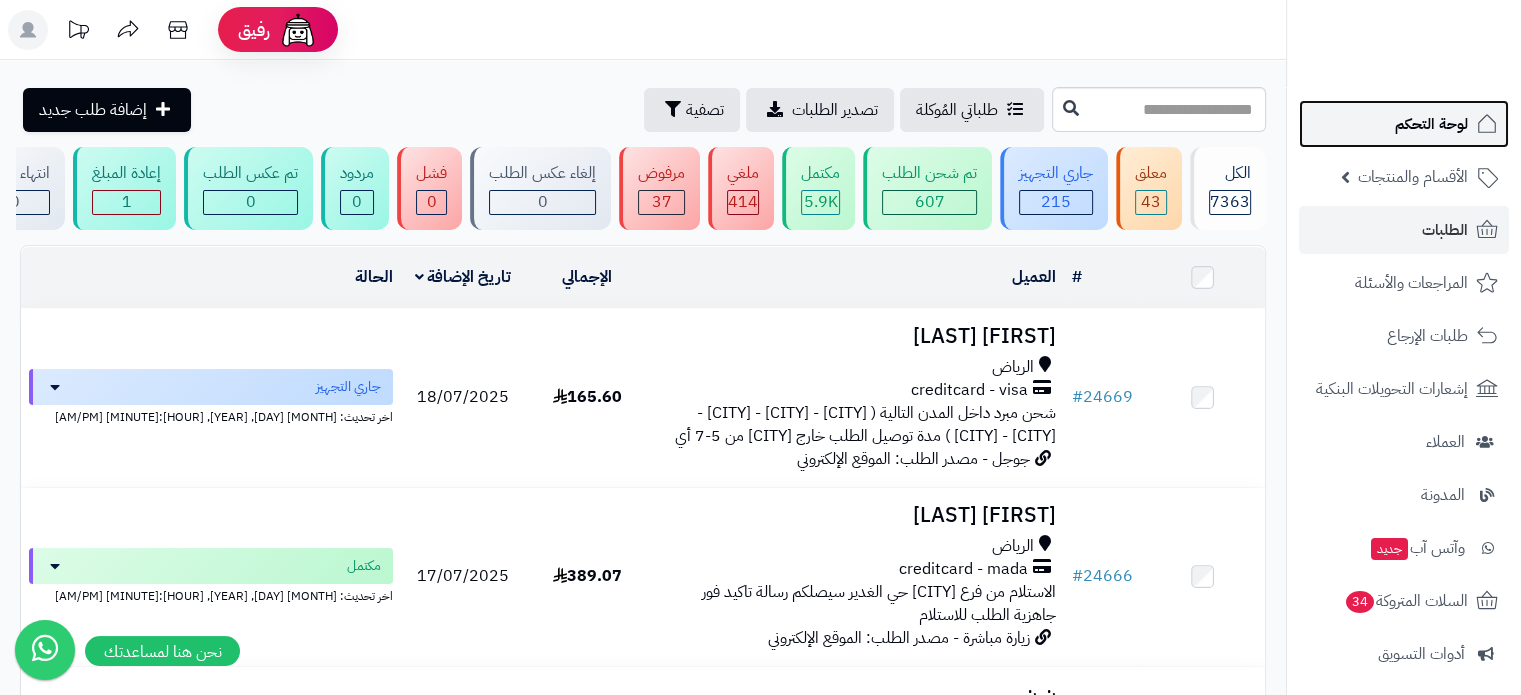 click on "لوحة التحكم" at bounding box center (1431, 124) 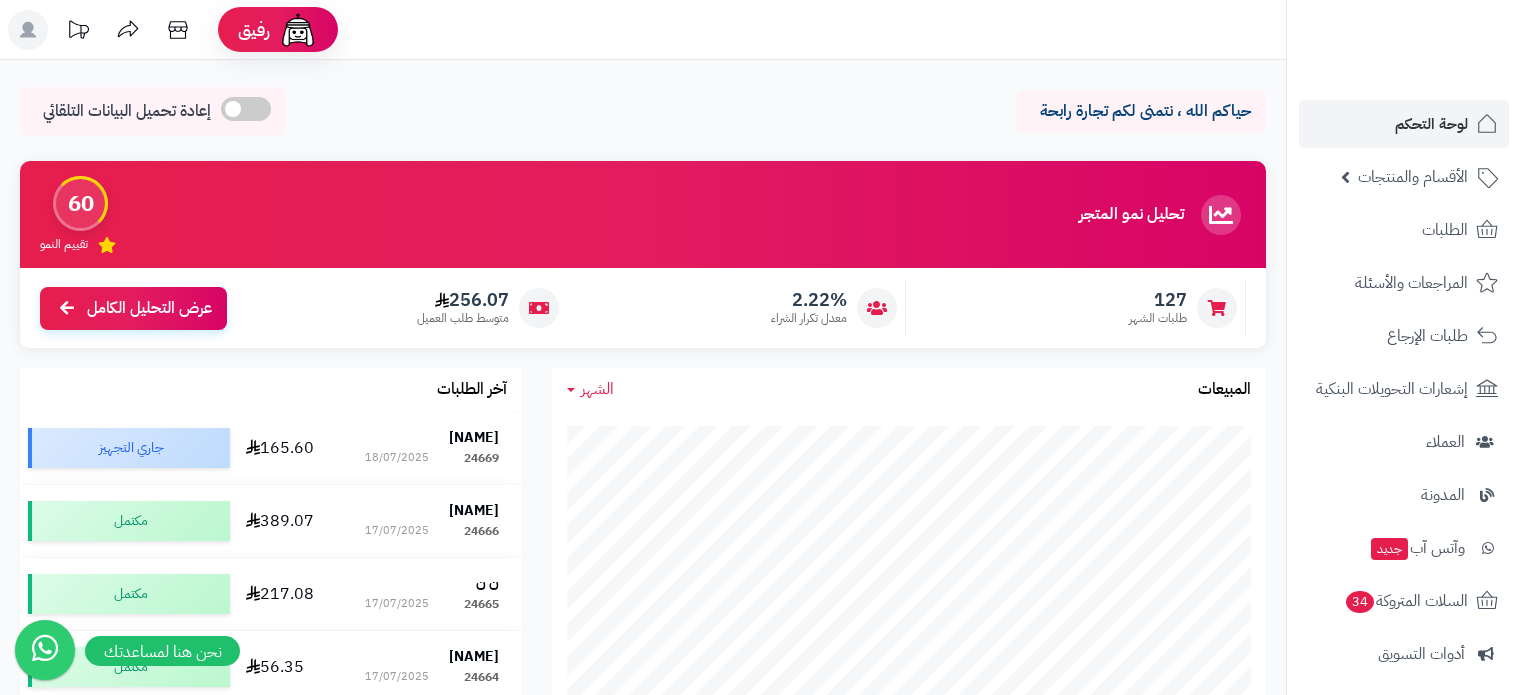scroll, scrollTop: 0, scrollLeft: 0, axis: both 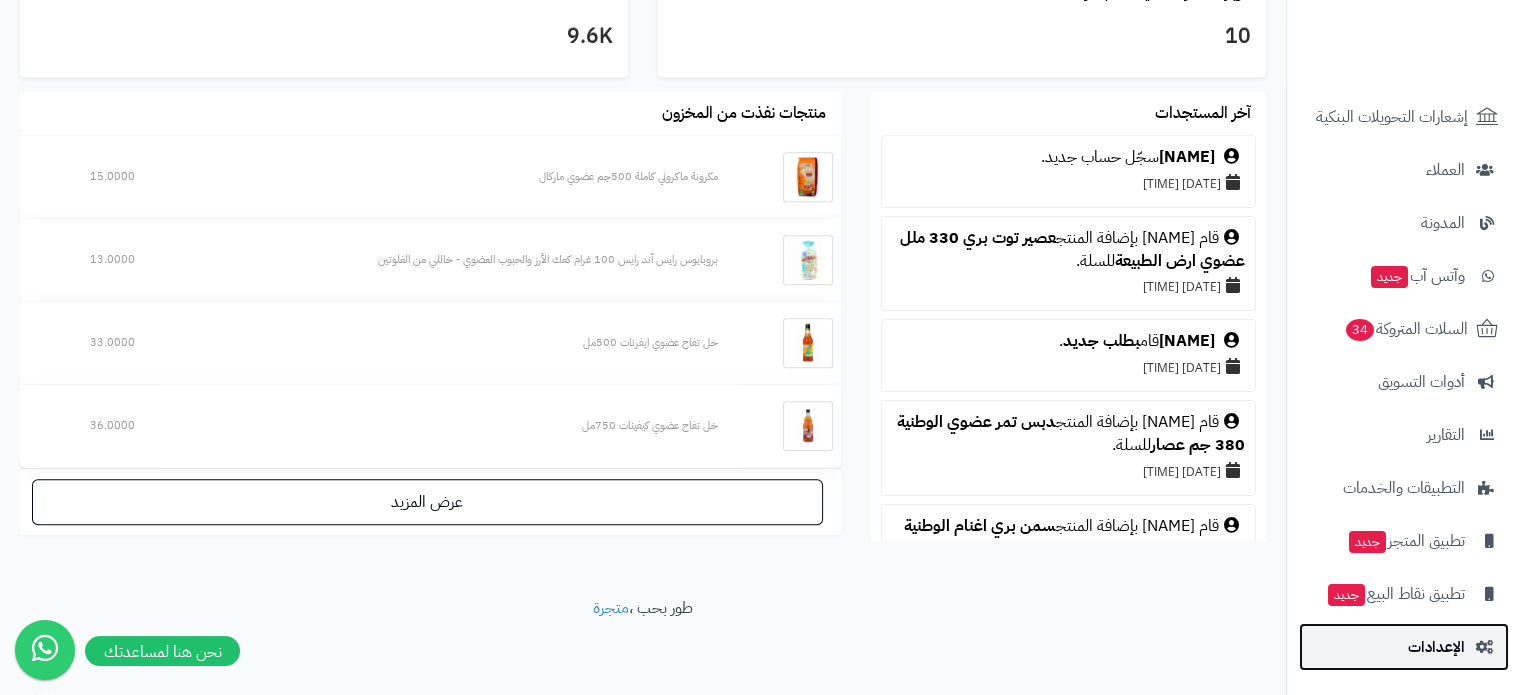 click on "الإعدادات" at bounding box center [1404, 647] 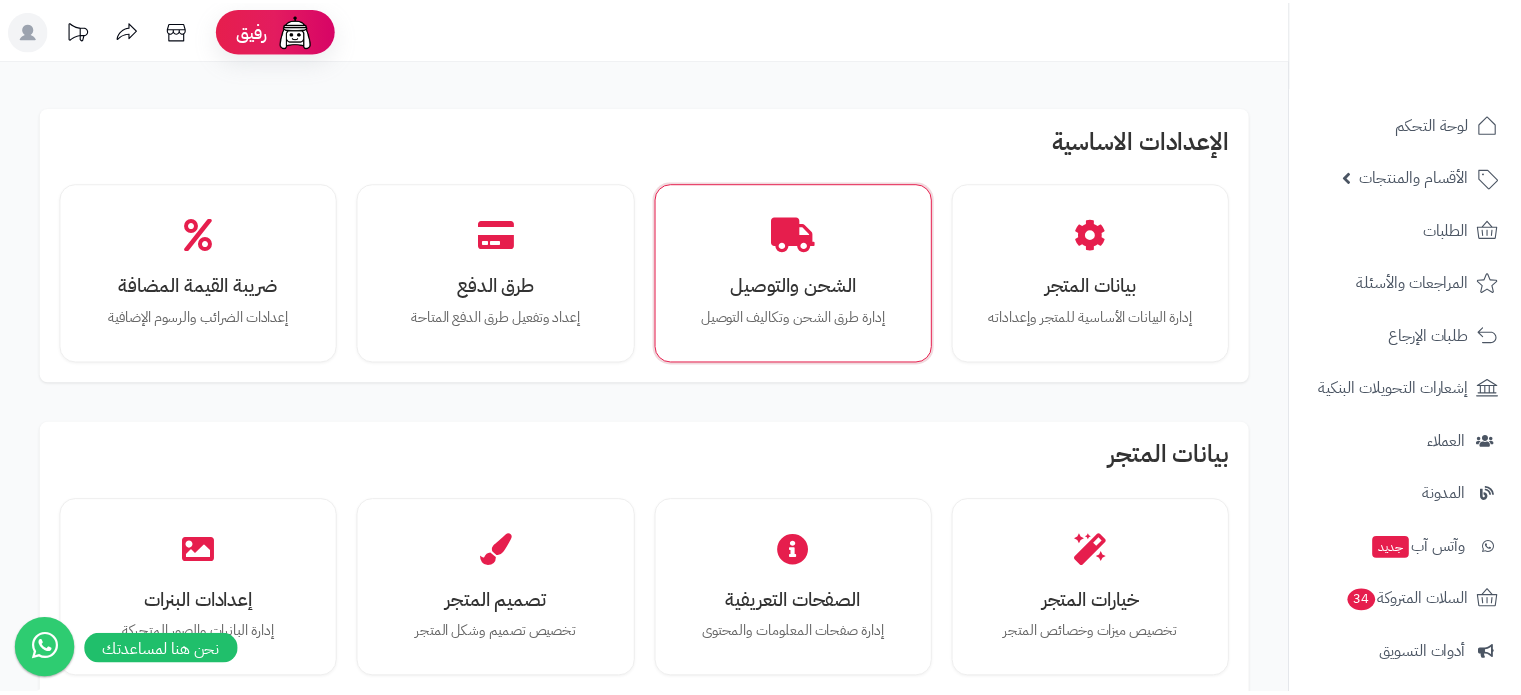 scroll, scrollTop: 0, scrollLeft: 0, axis: both 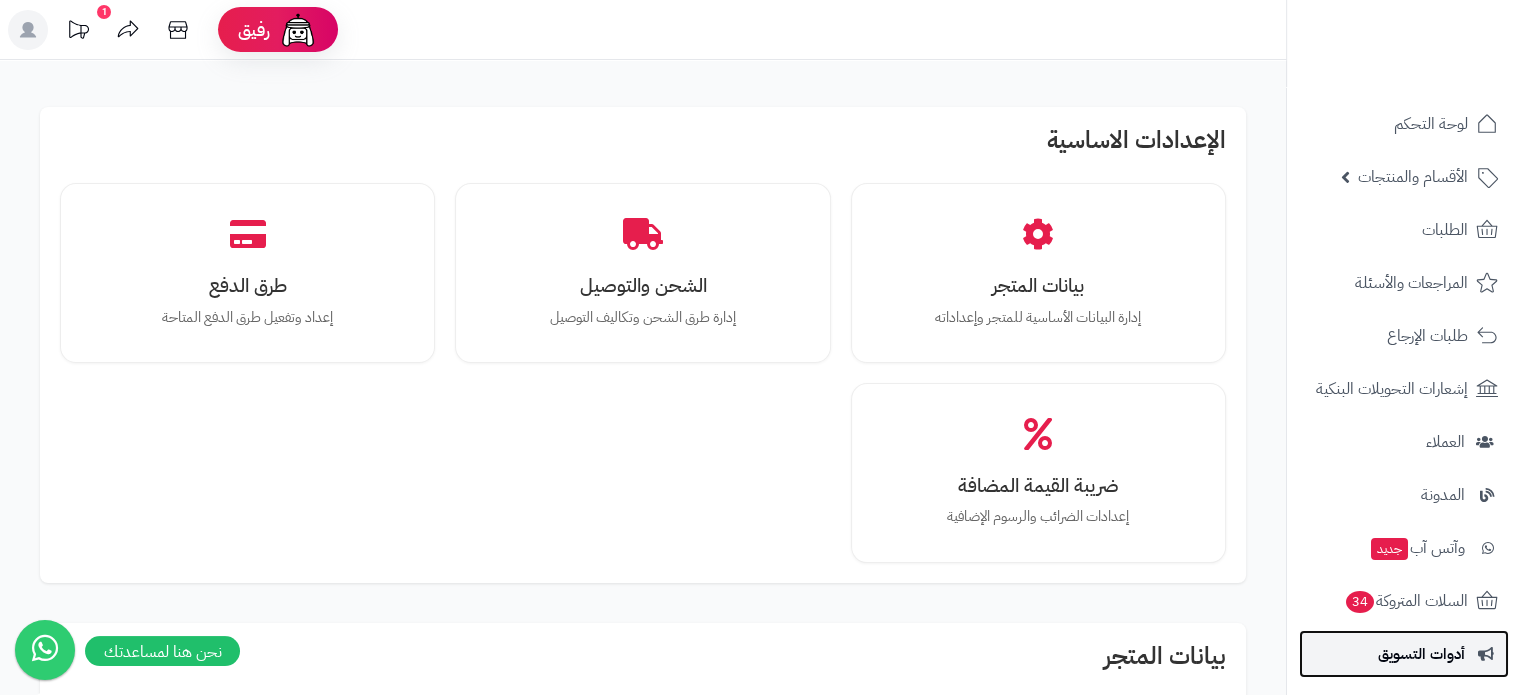 click on "أدوات التسويق" at bounding box center (1421, 654) 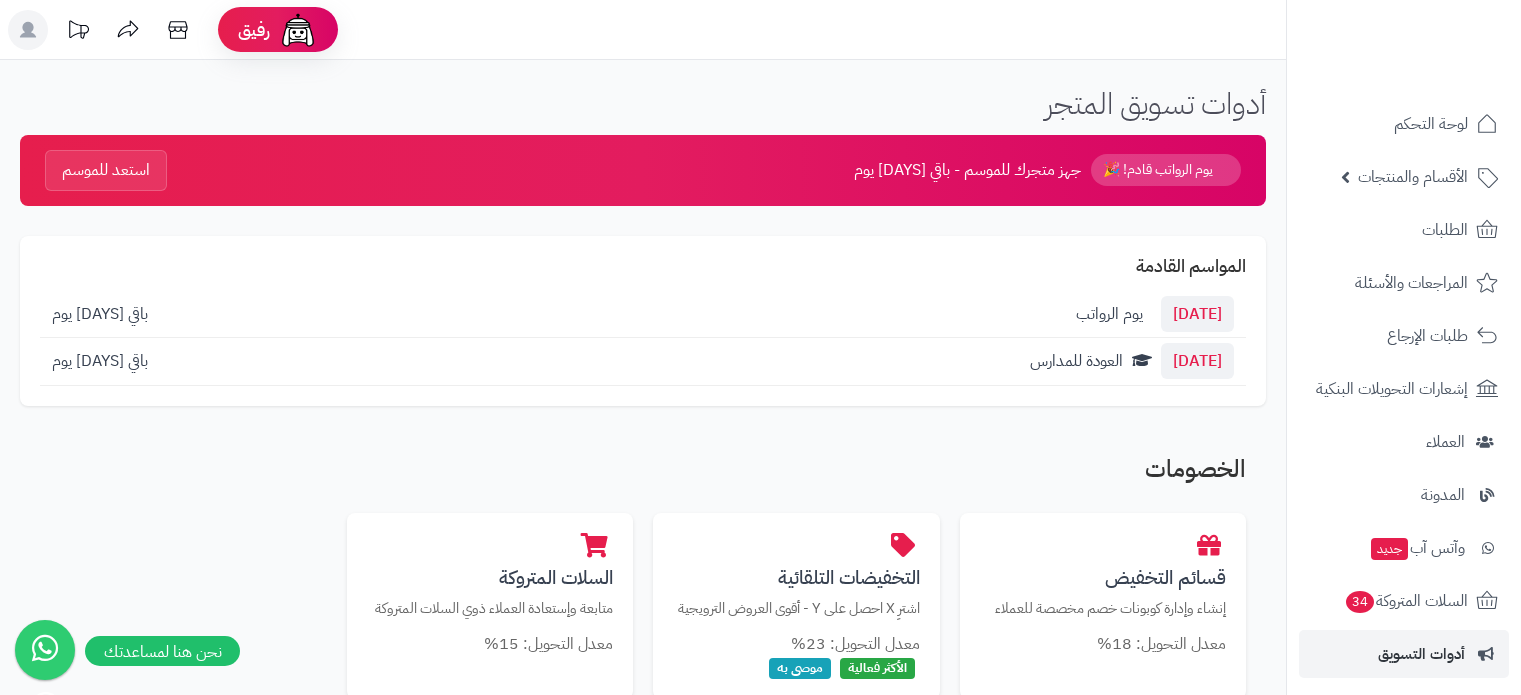 scroll, scrollTop: 300, scrollLeft: 0, axis: vertical 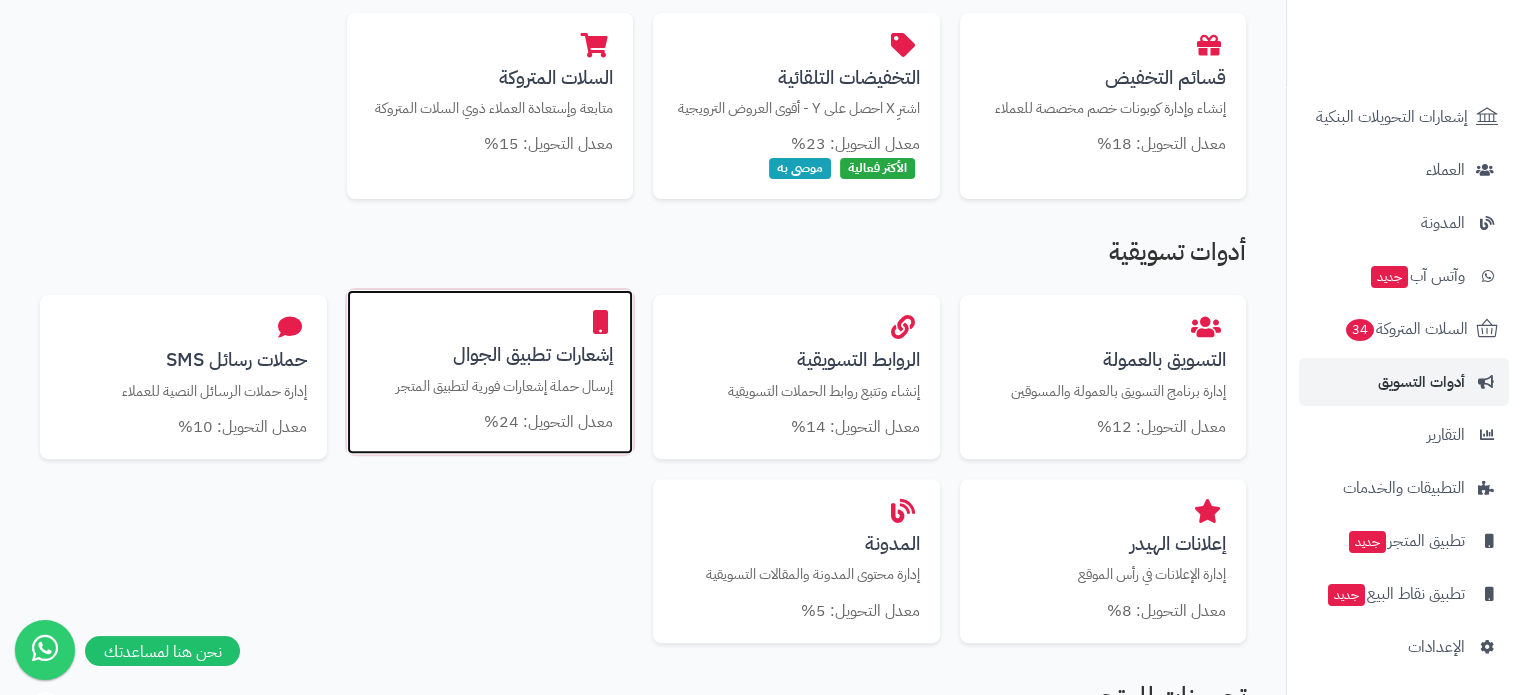 click on "إشعارات تطبيق الجوال" at bounding box center [490, 354] 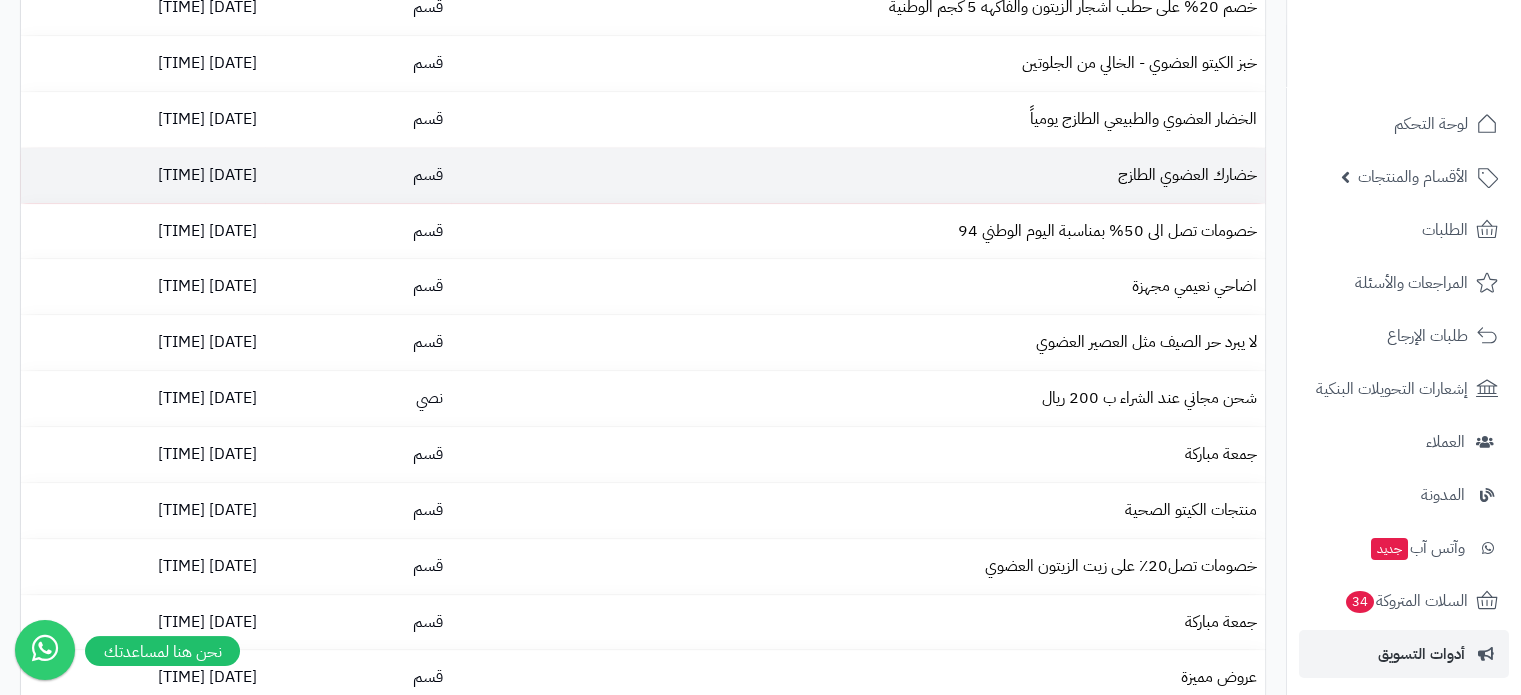 scroll, scrollTop: 600, scrollLeft: 0, axis: vertical 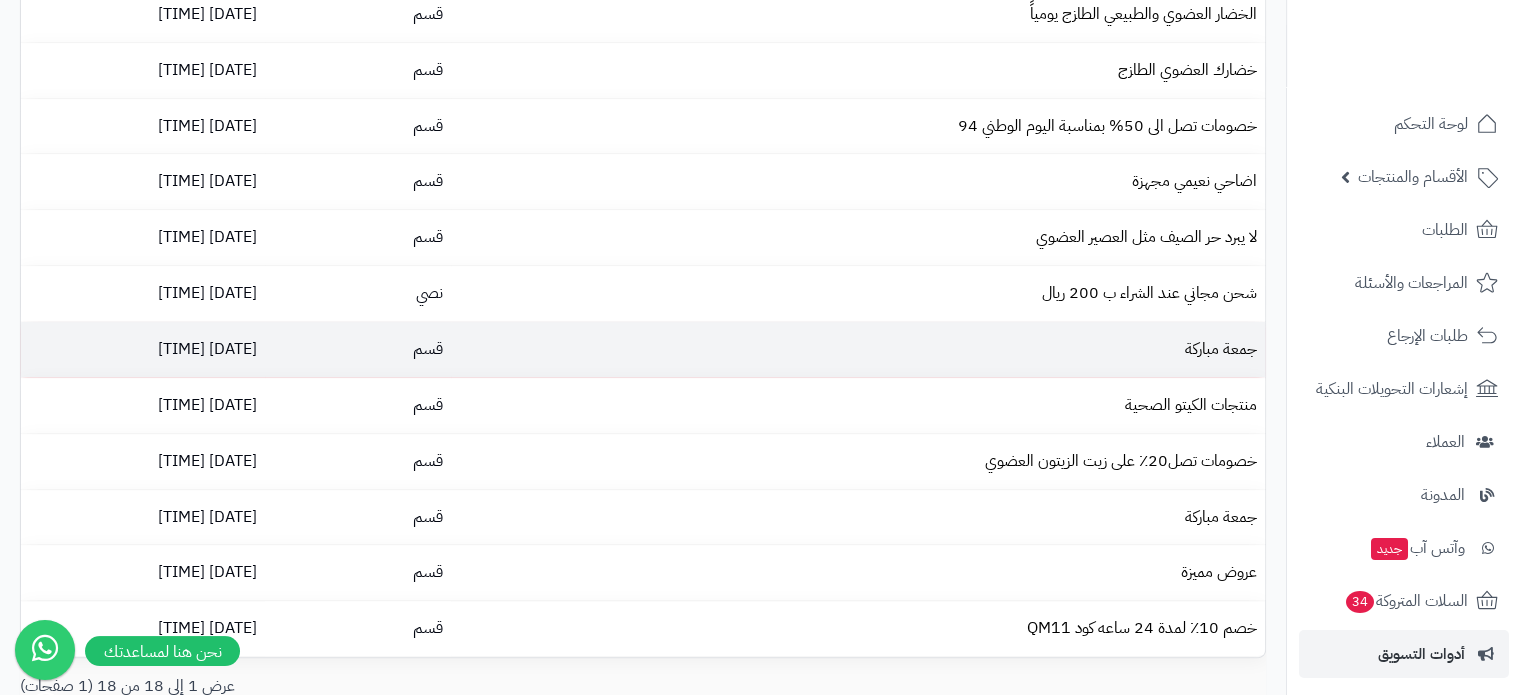 click on "جمعة مباركة" at bounding box center [858, 349] 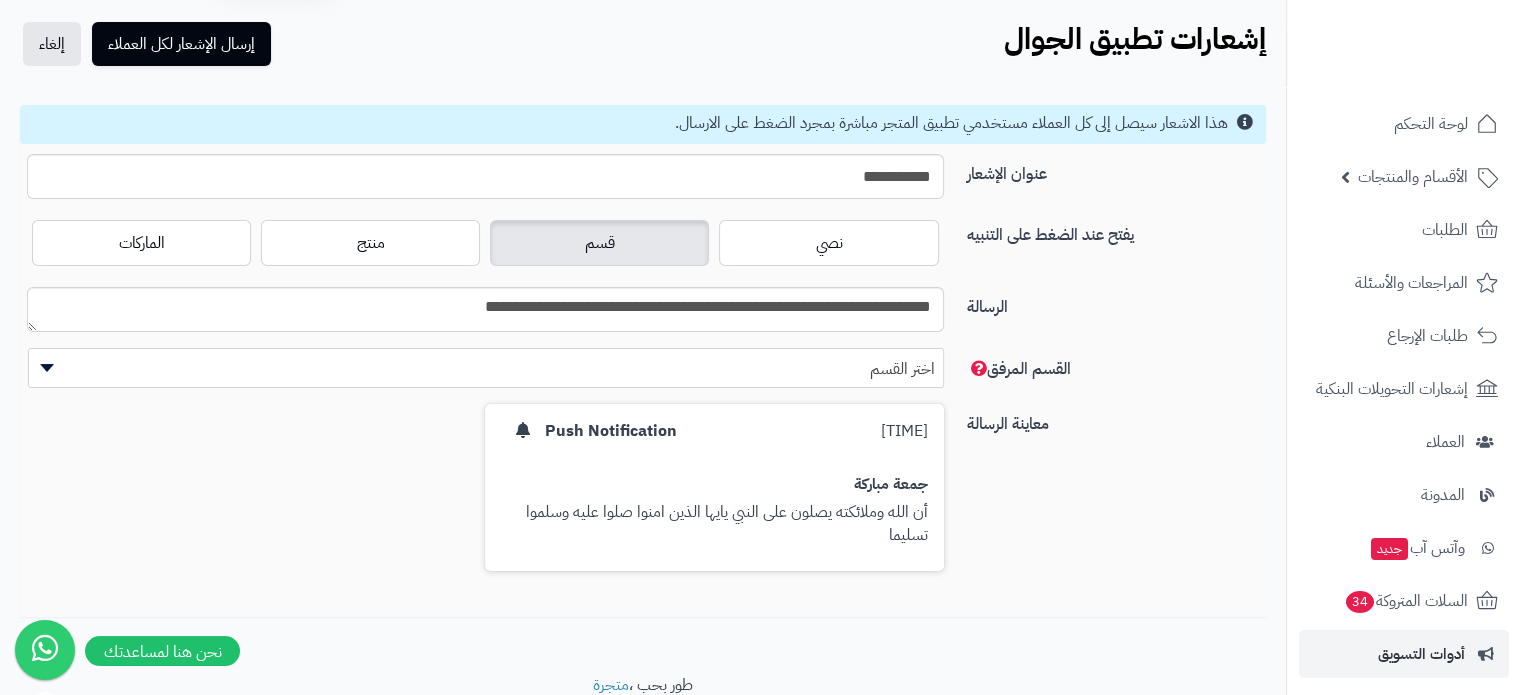 scroll, scrollTop: 143, scrollLeft: 0, axis: vertical 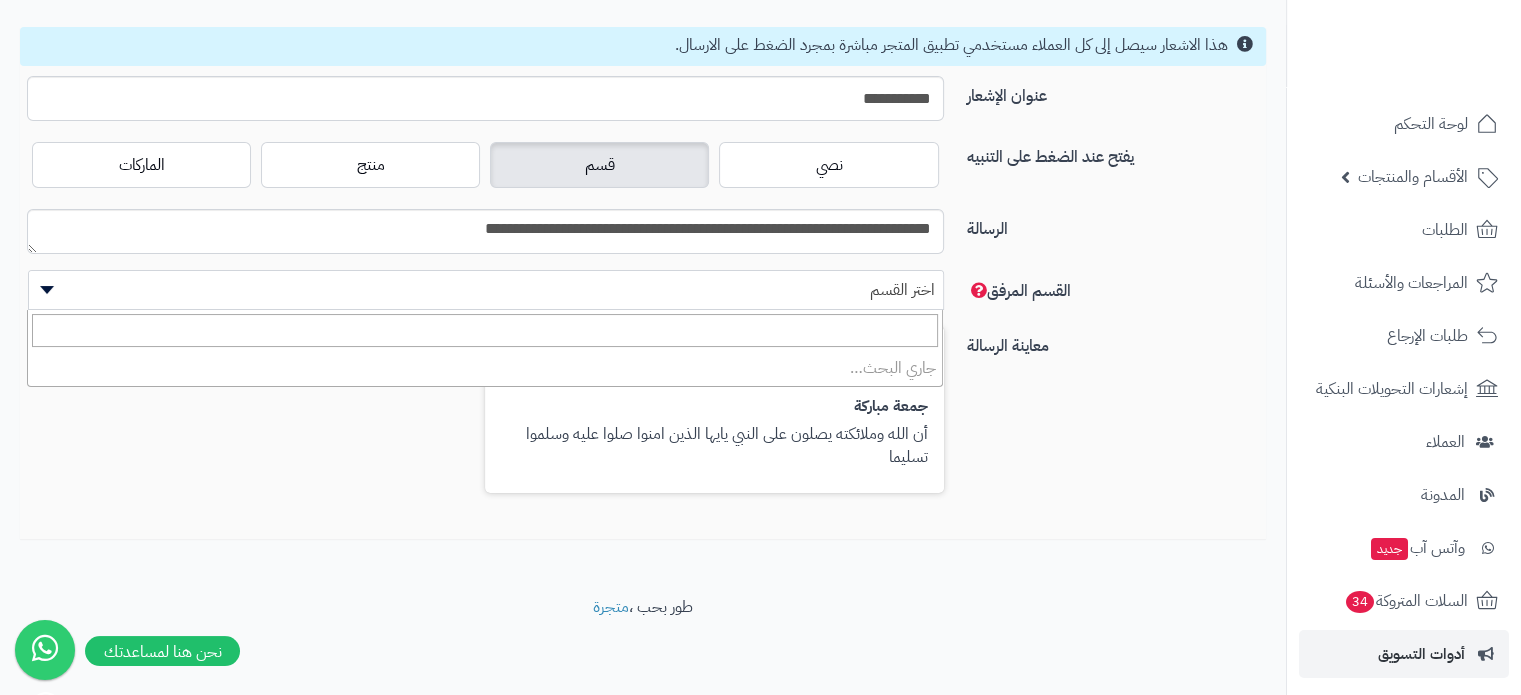 click on "اختر القسم" at bounding box center (486, 290) 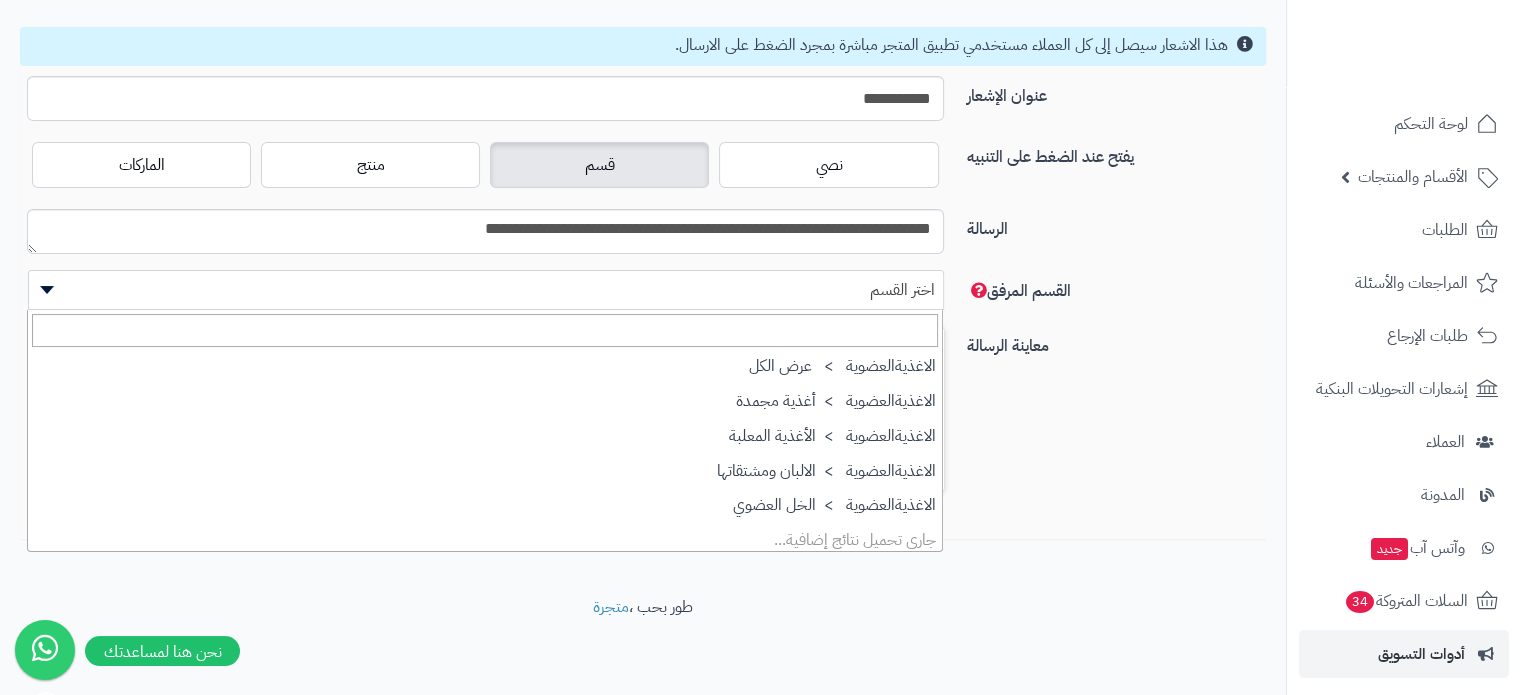 scroll, scrollTop: 183, scrollLeft: 0, axis: vertical 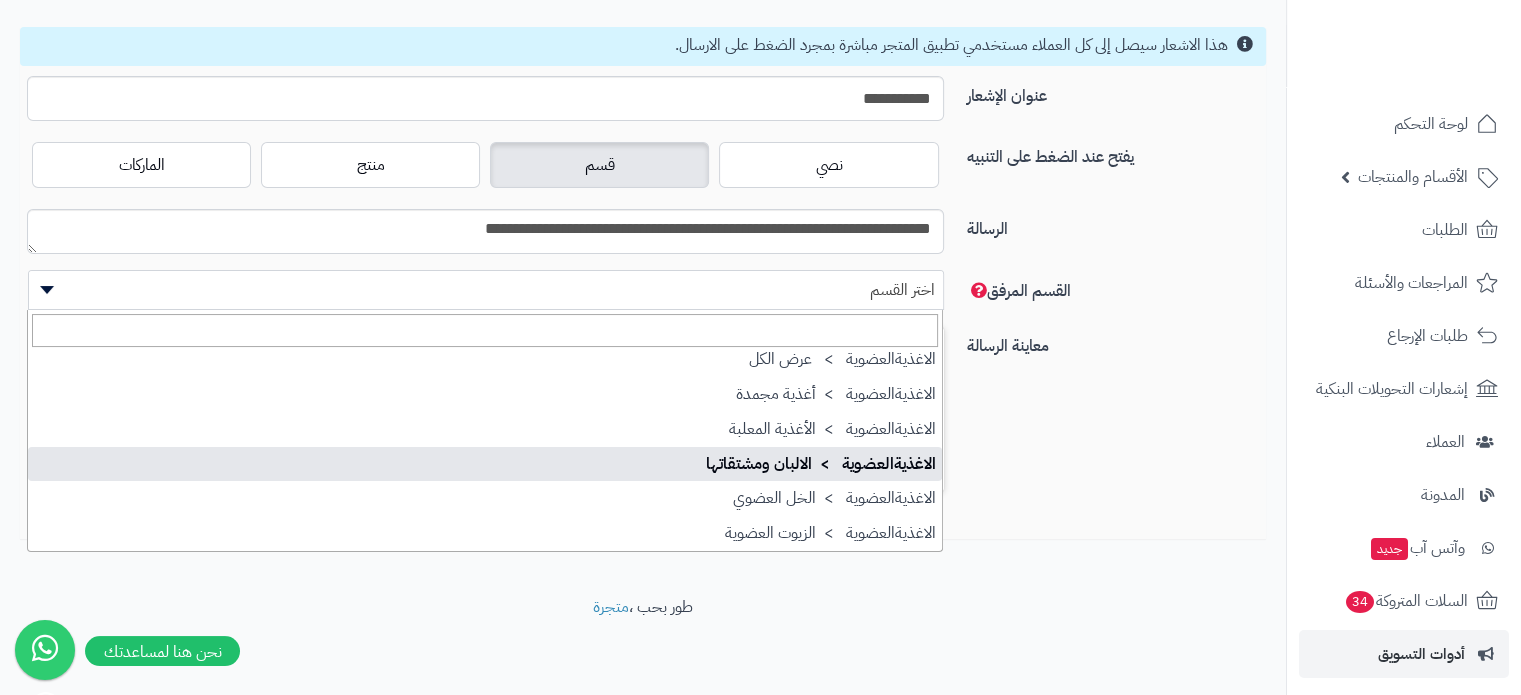 select on "**" 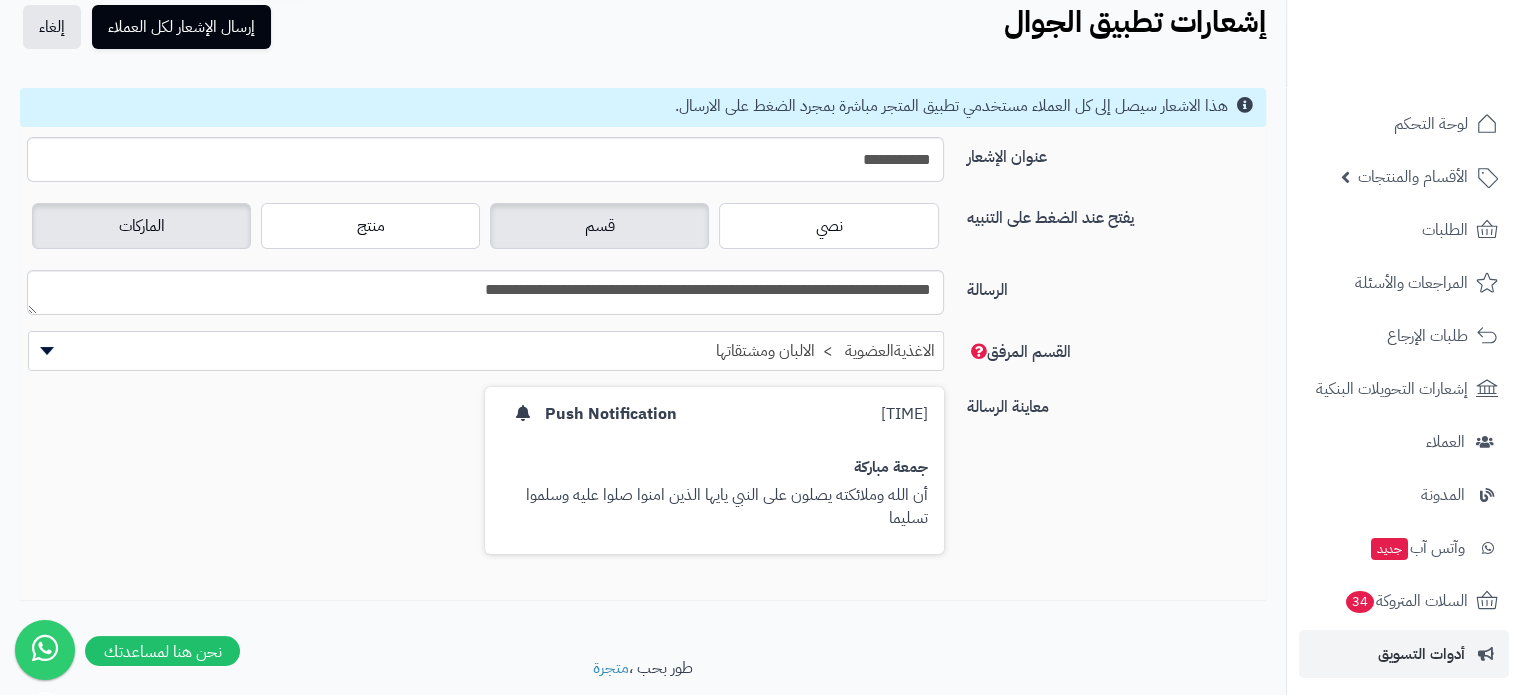 scroll, scrollTop: 0, scrollLeft: 0, axis: both 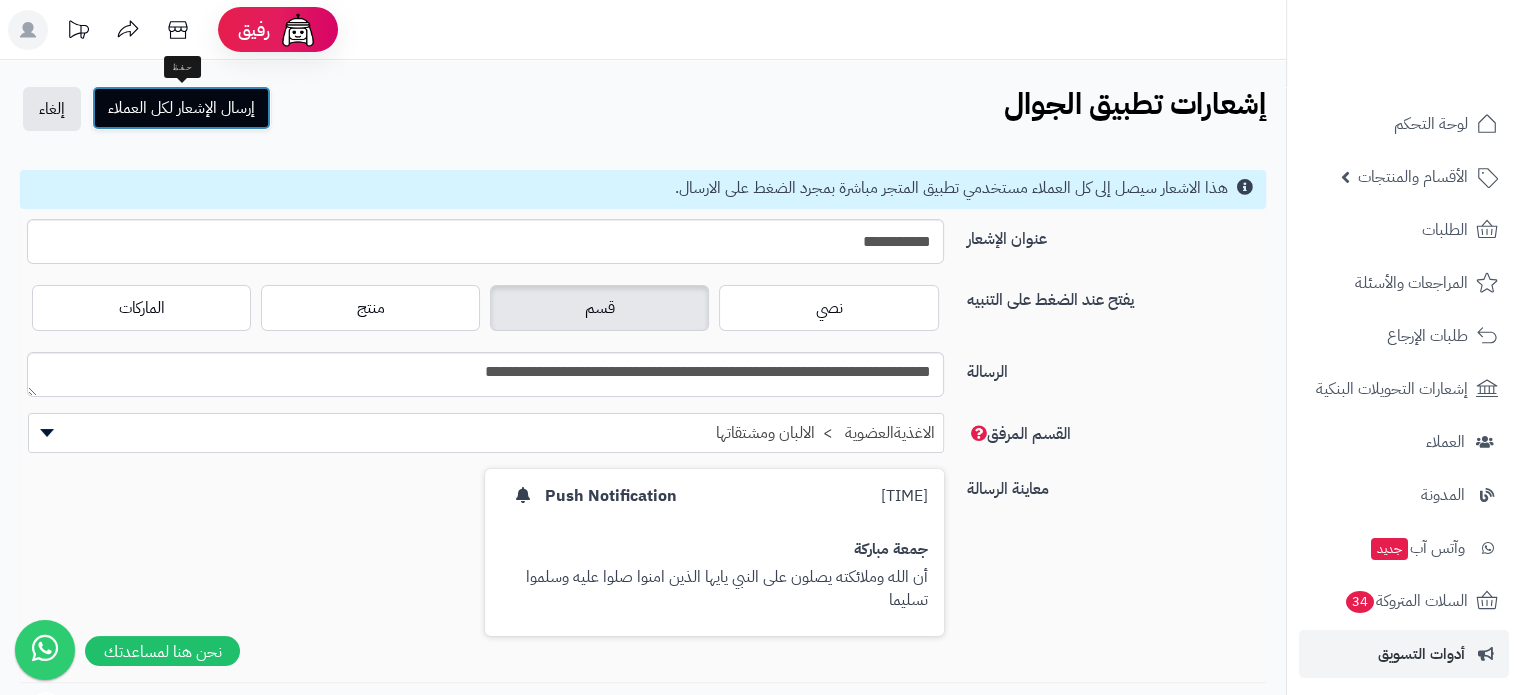 click on "إرسال الإشعار لكل العملاء" at bounding box center (181, 108) 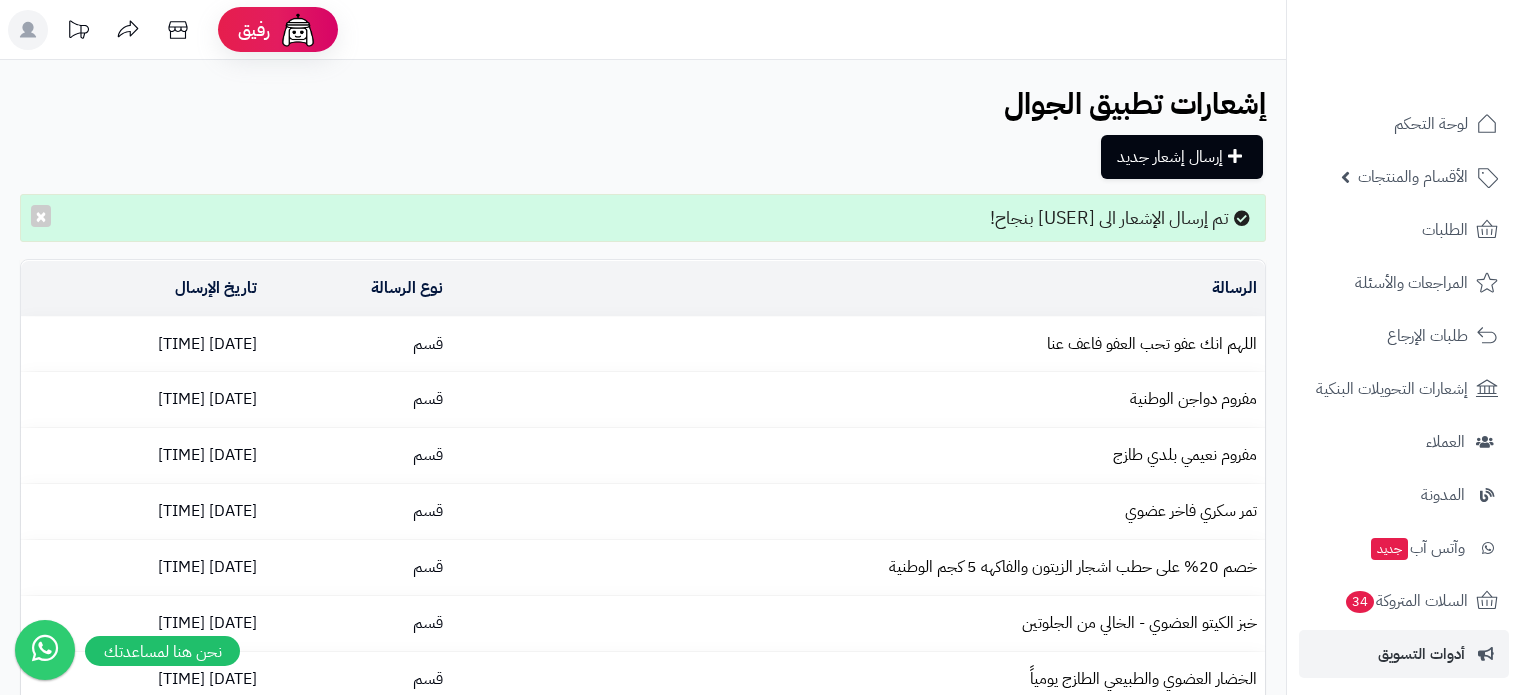 scroll, scrollTop: 0, scrollLeft: 0, axis: both 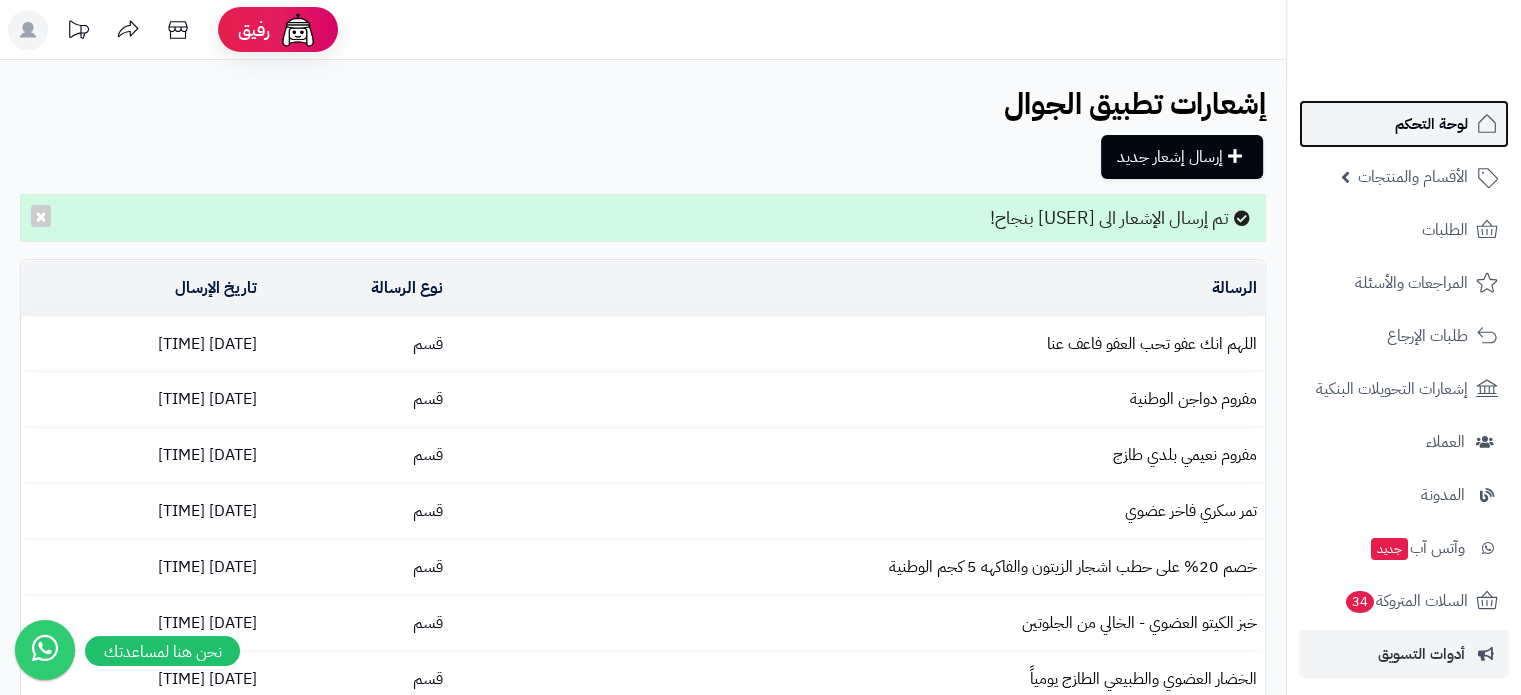 click on "لوحة التحكم" at bounding box center [1431, 124] 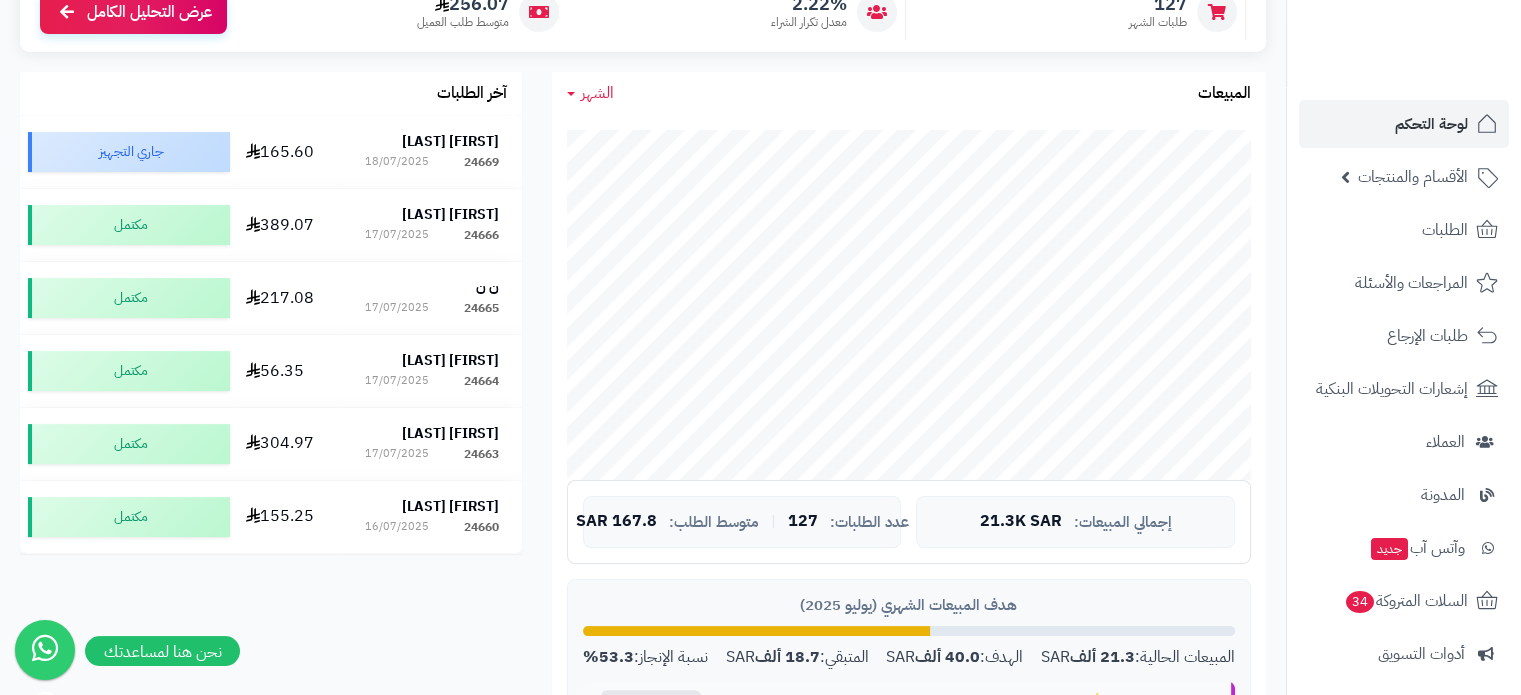 scroll, scrollTop: 300, scrollLeft: 0, axis: vertical 